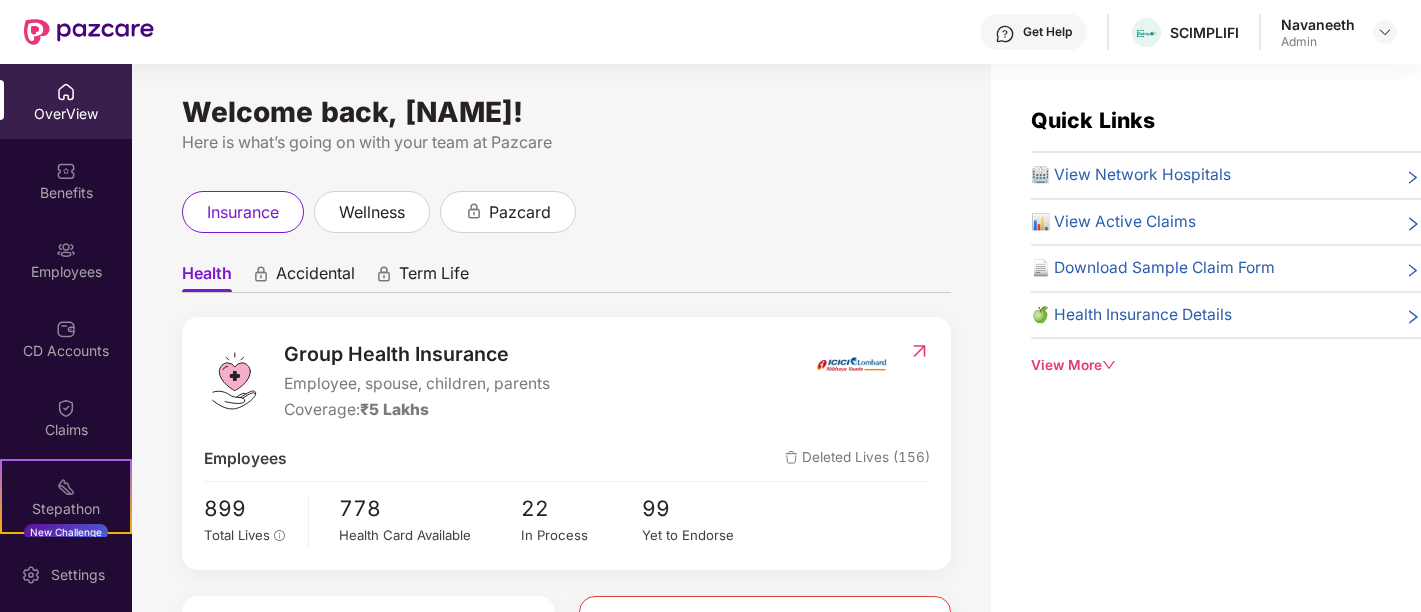 scroll, scrollTop: 0, scrollLeft: 0, axis: both 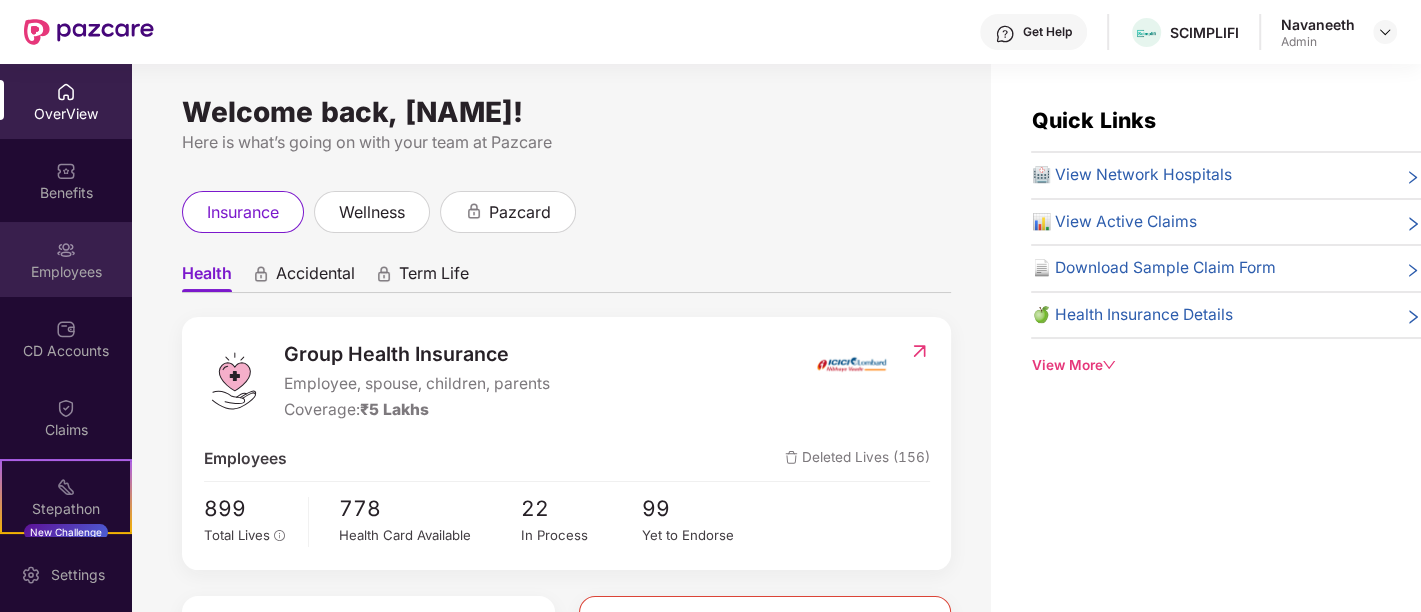 click on "Employees" at bounding box center (66, 259) 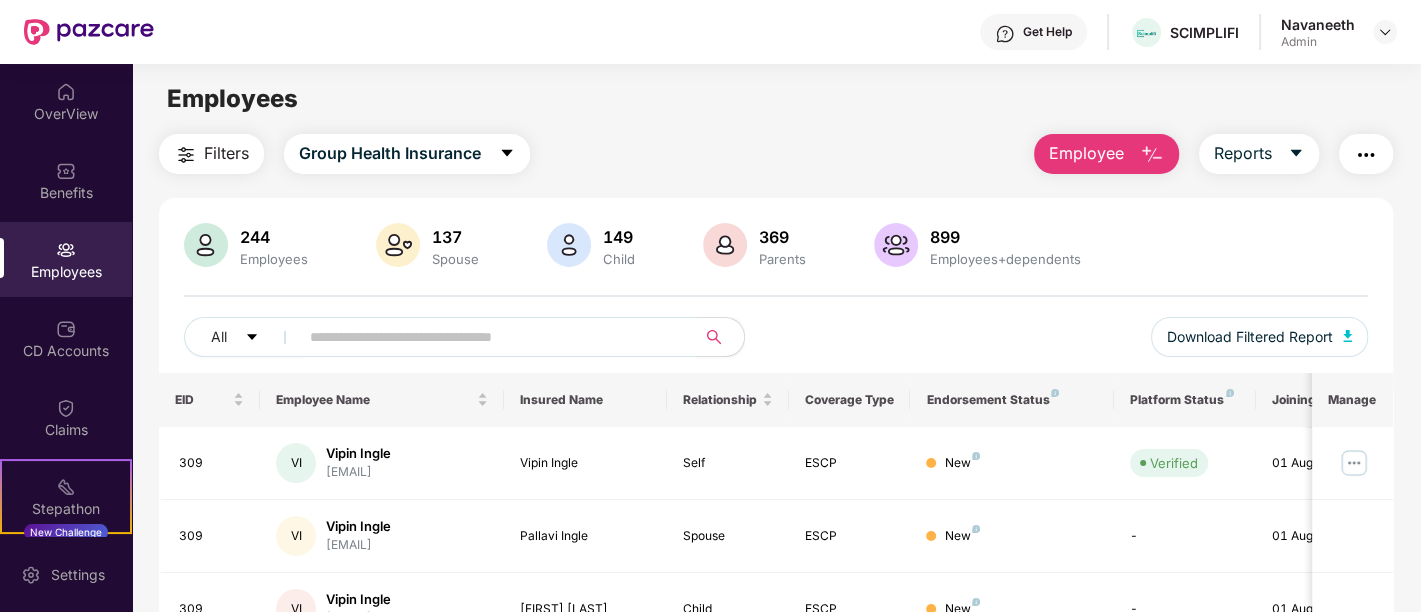 click at bounding box center (489, 337) 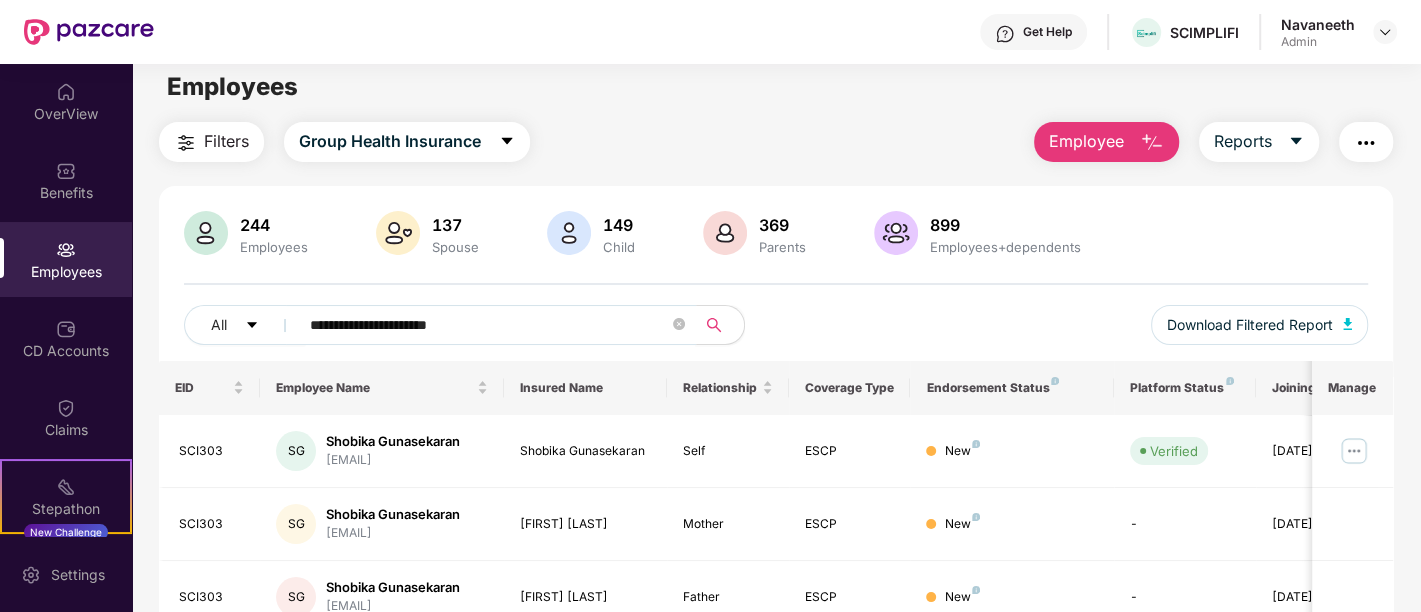 scroll, scrollTop: 11, scrollLeft: 0, axis: vertical 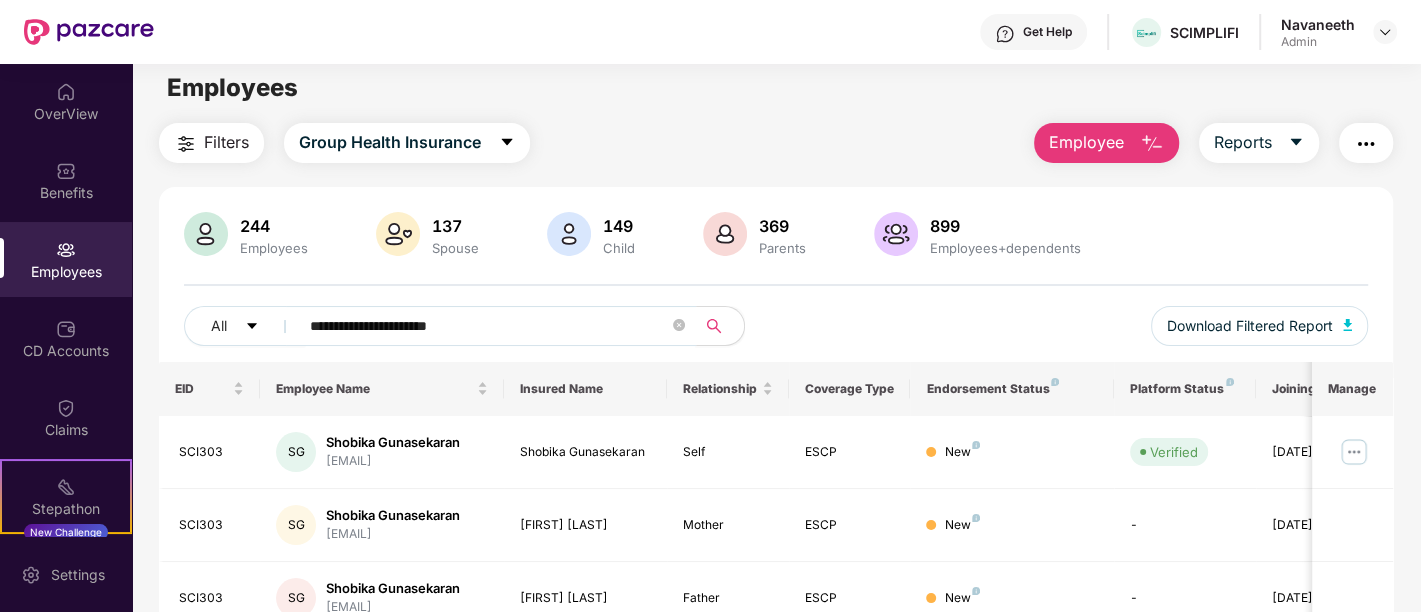 paste on "*" 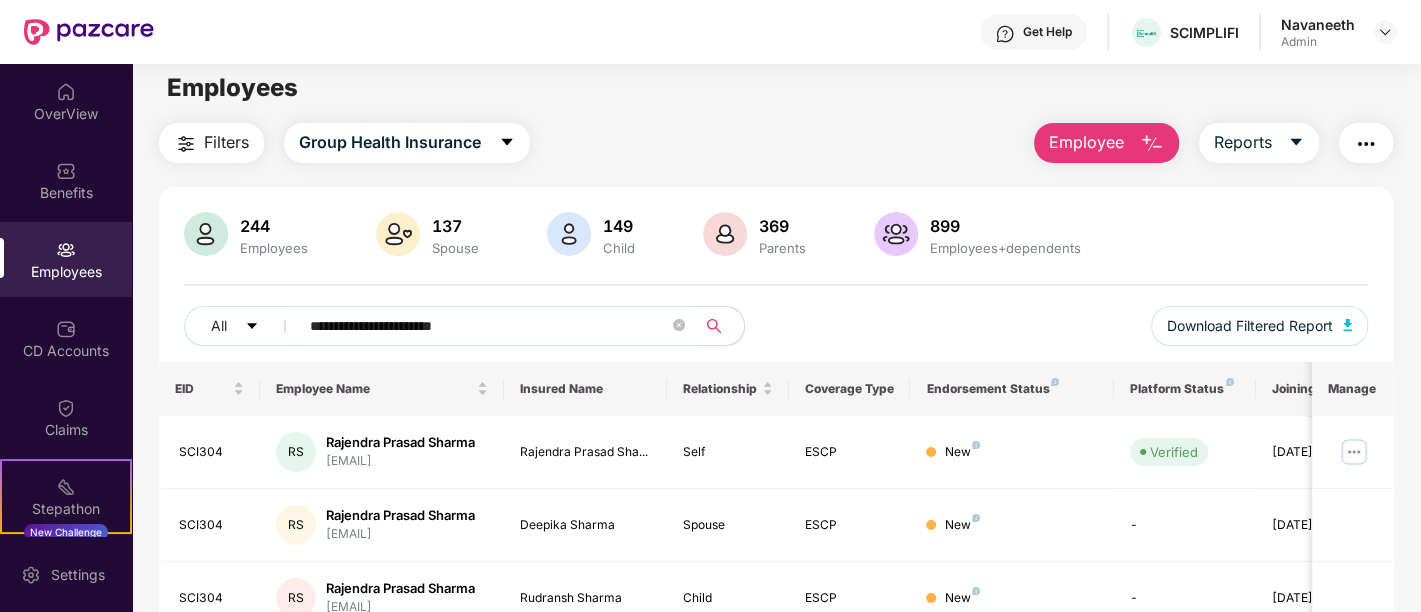 paste 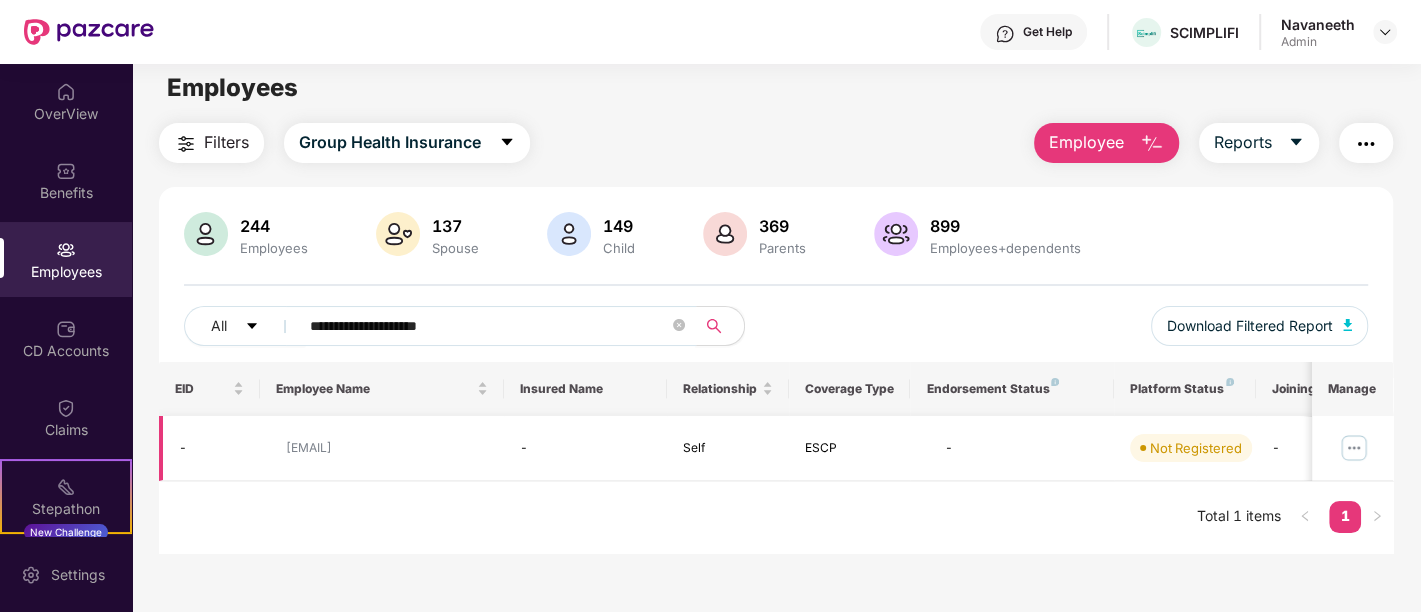 click at bounding box center [1354, 448] 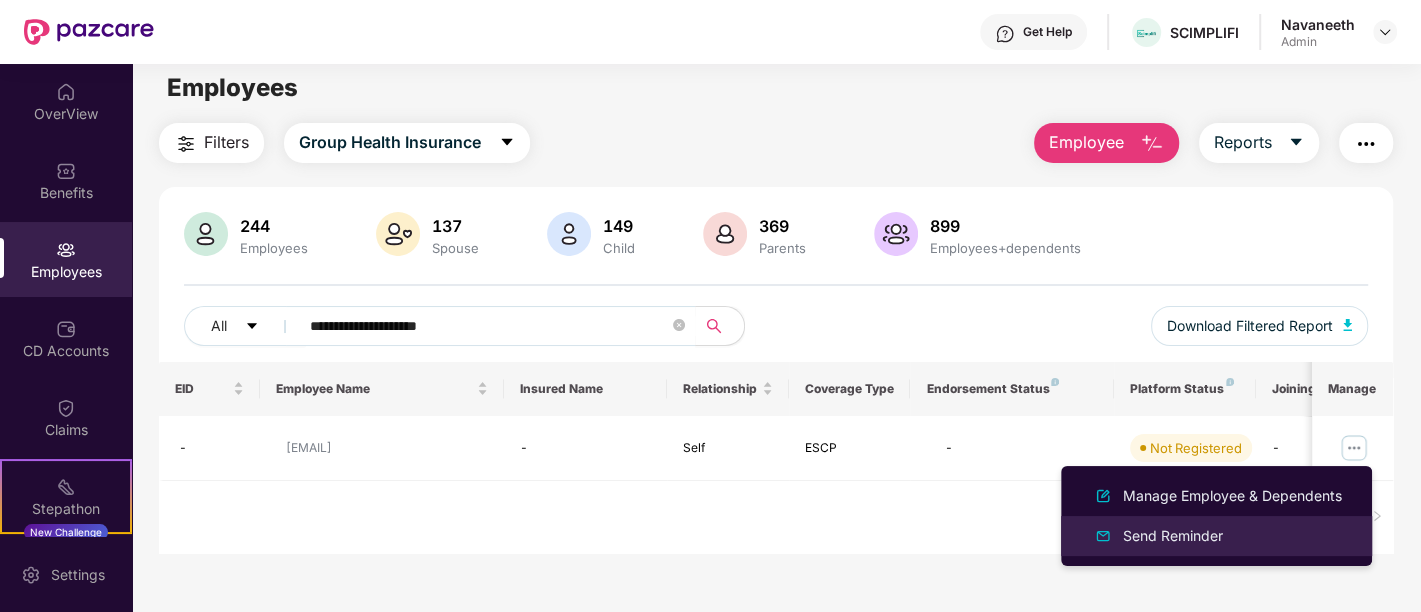 click on "Send Reminder" at bounding box center [1173, 536] 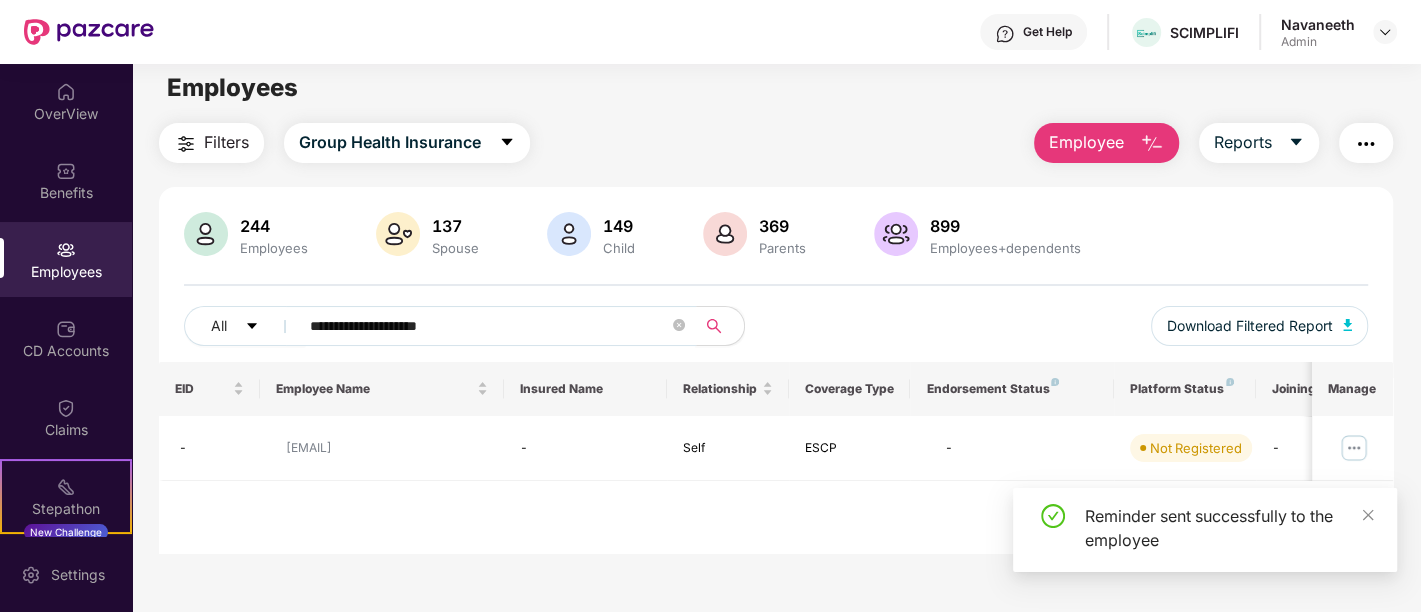 click on "**********" at bounding box center (489, 326) 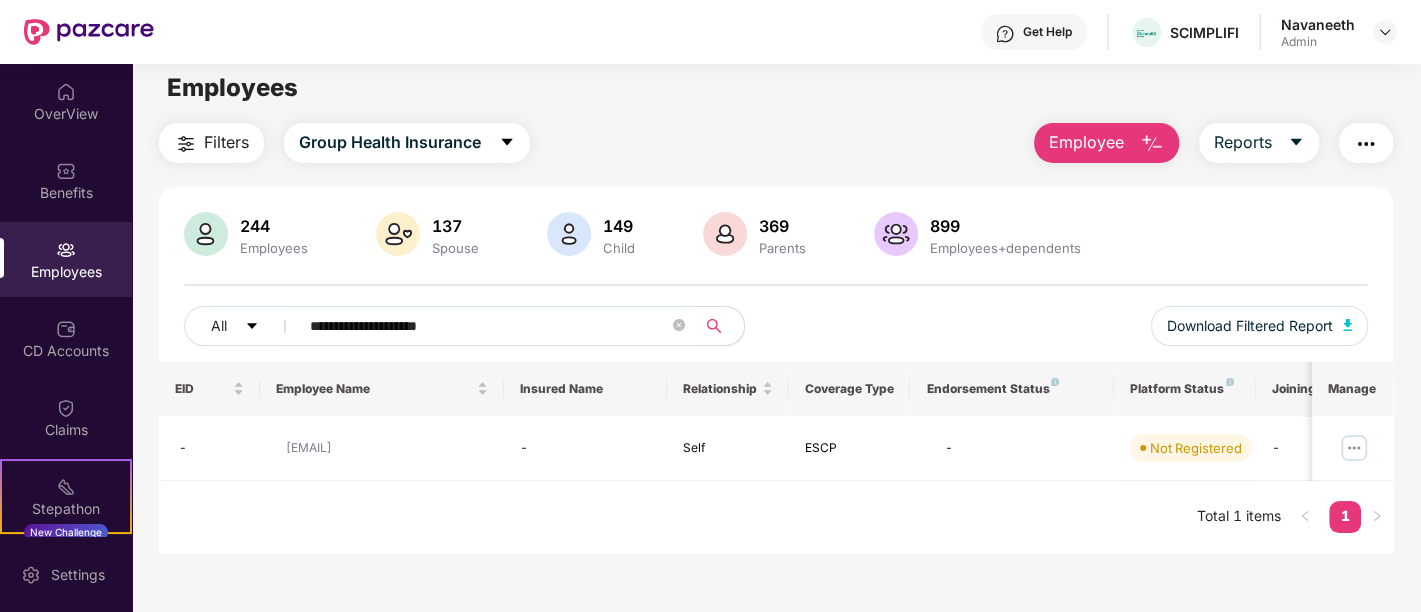 paste 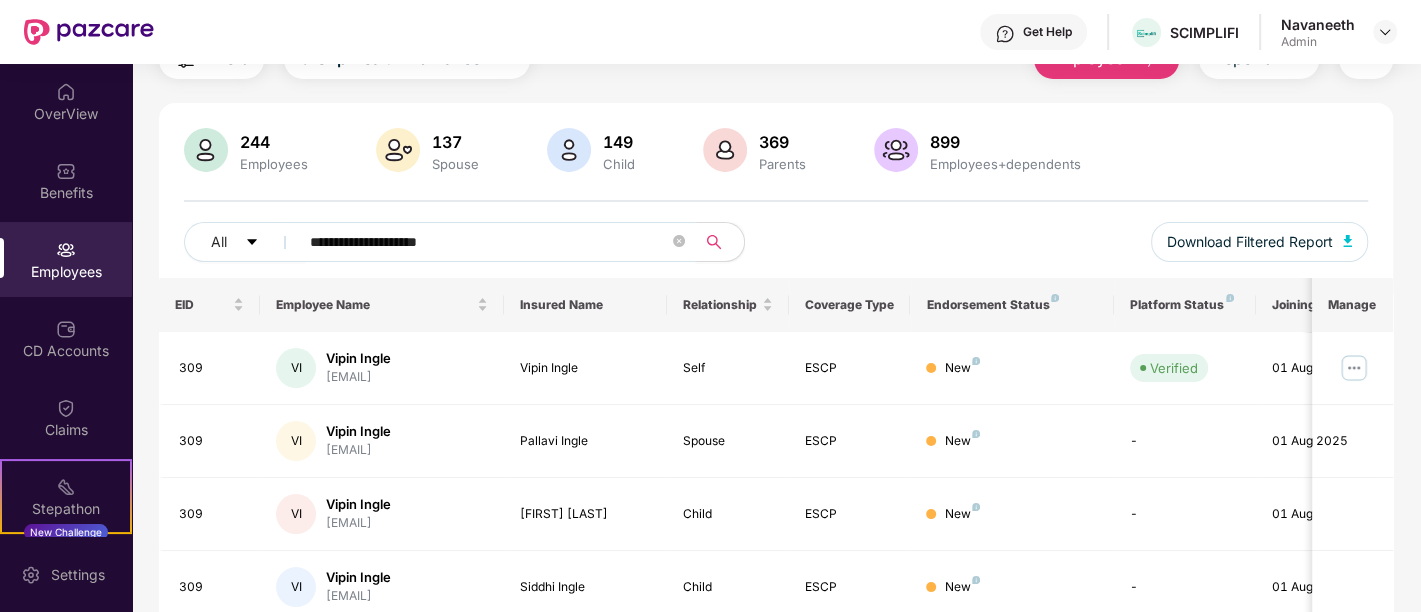 scroll, scrollTop: 86, scrollLeft: 0, axis: vertical 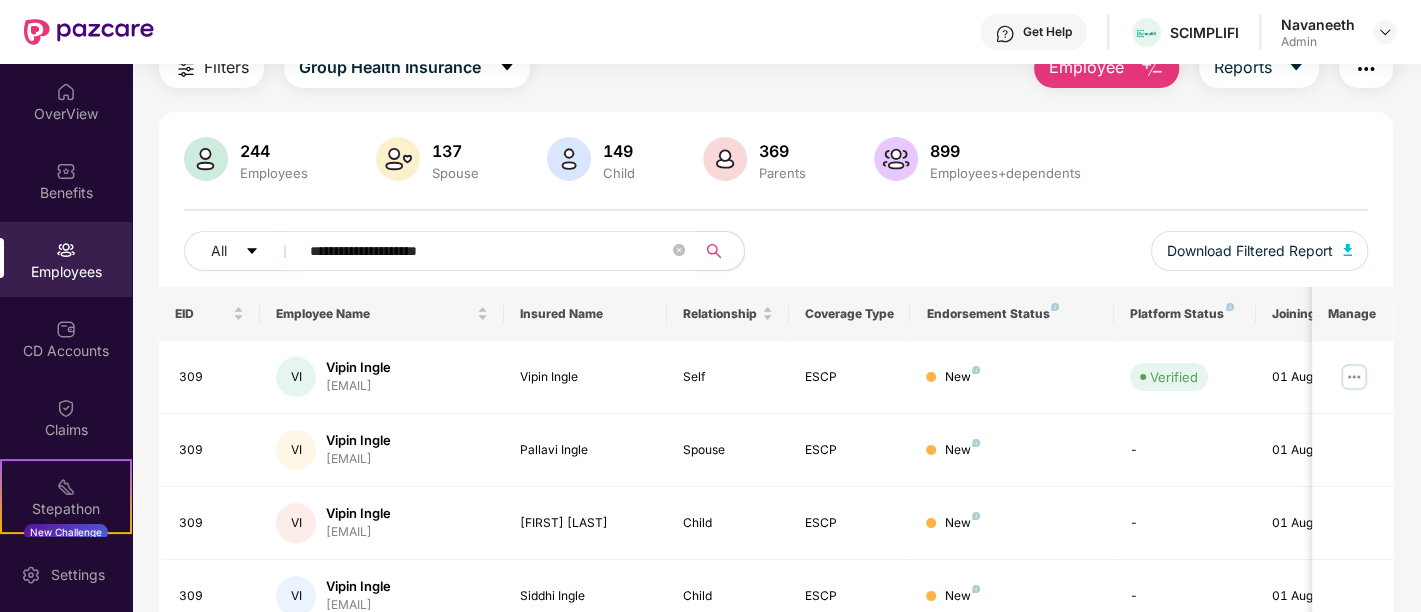 paste on "*" 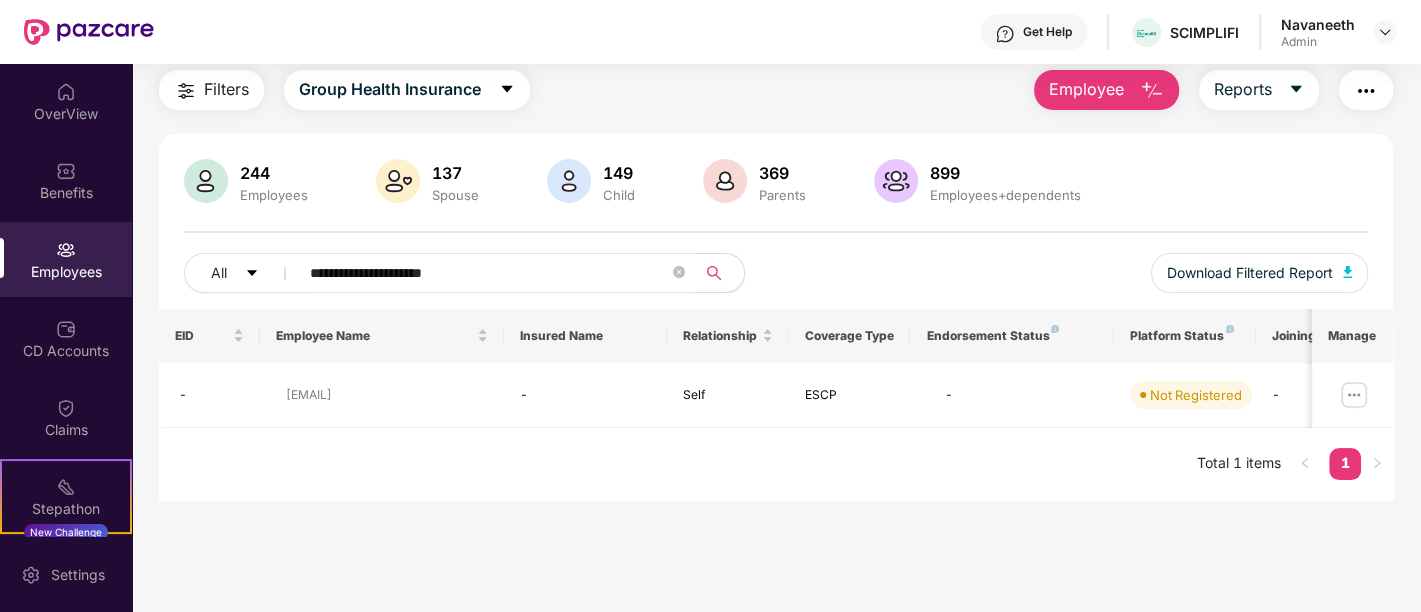 scroll, scrollTop: 63, scrollLeft: 0, axis: vertical 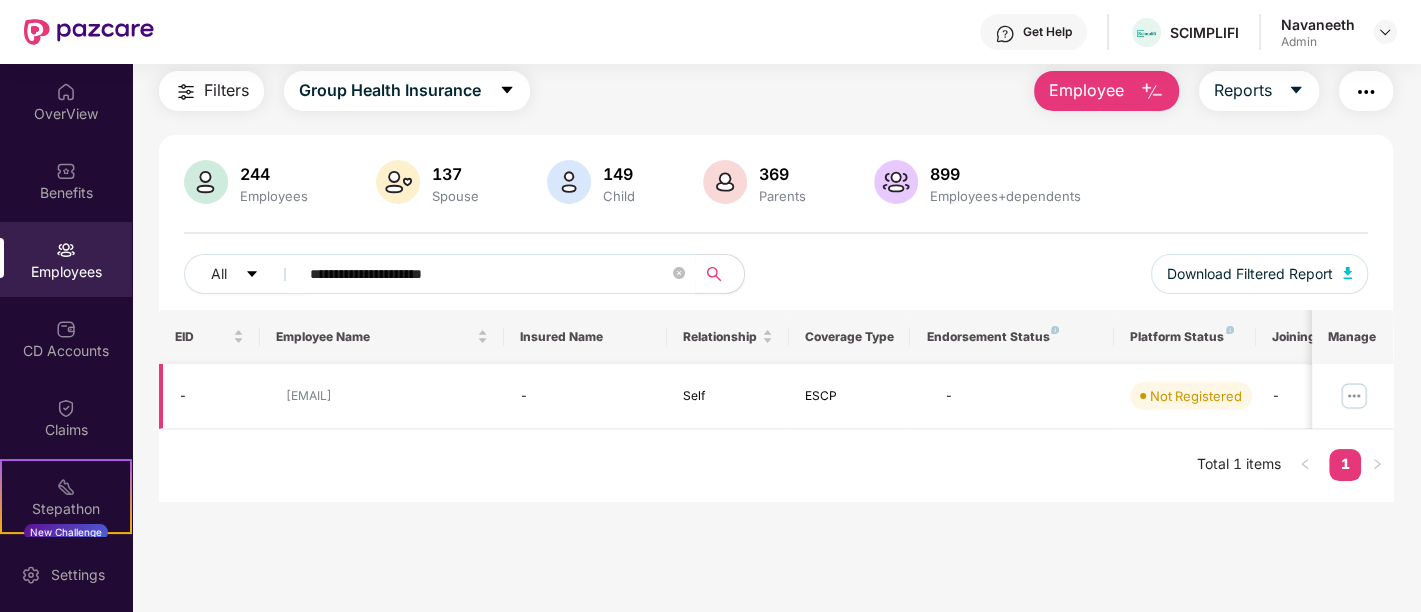 click at bounding box center [1354, 396] 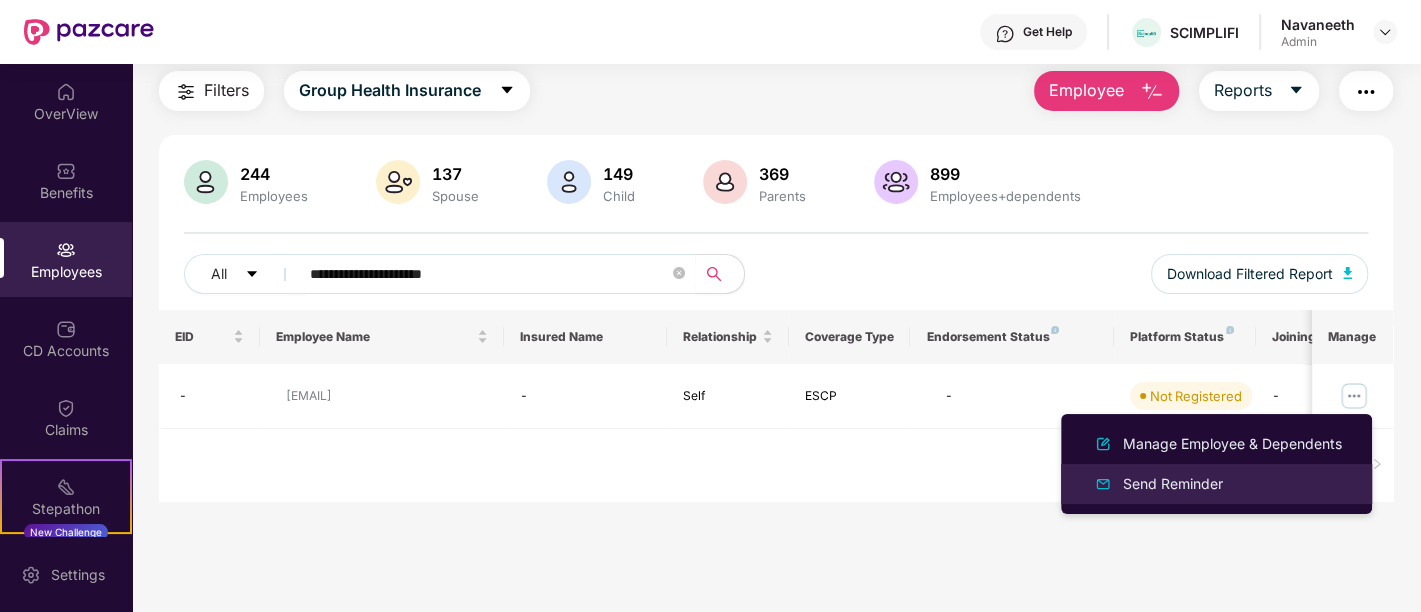 click on "Send Reminder" at bounding box center (1173, 484) 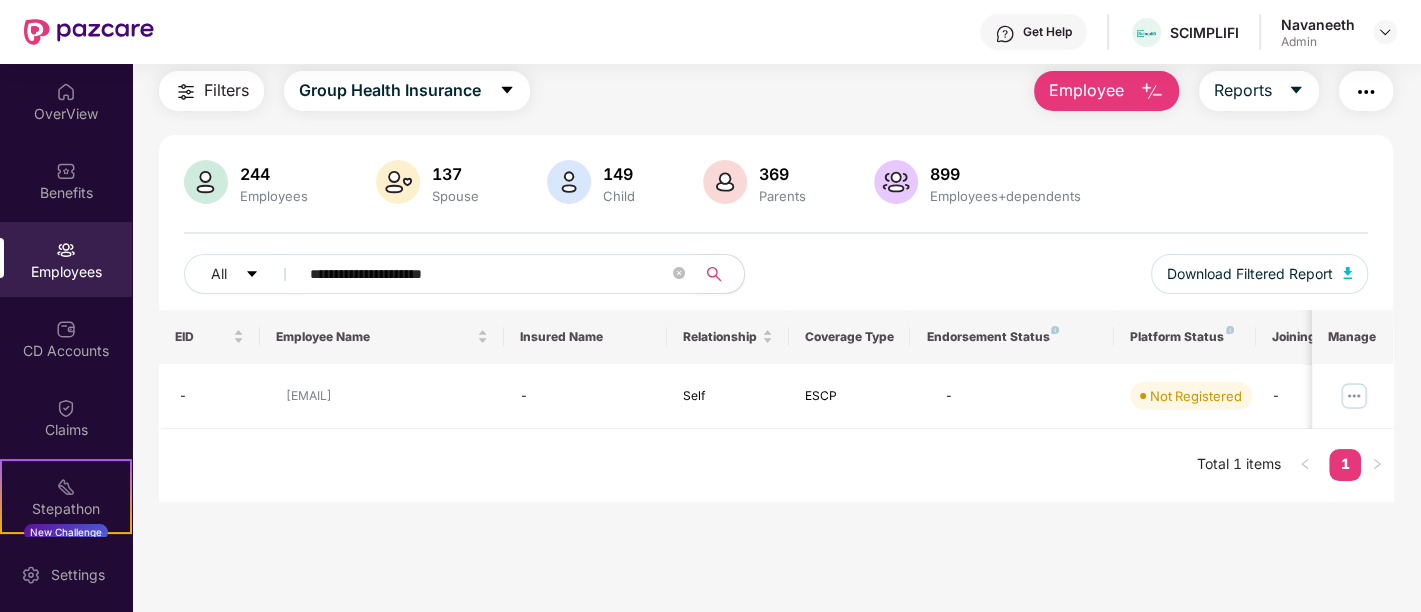 click on "**********" at bounding box center [489, 274] 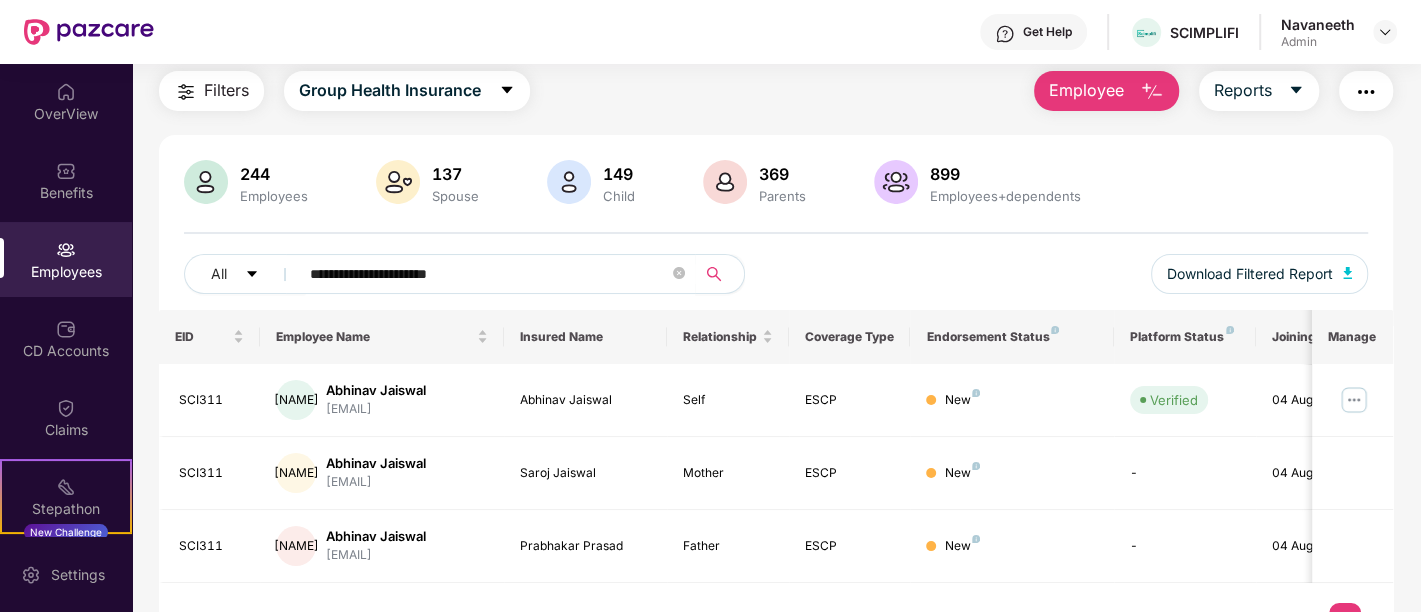 paste 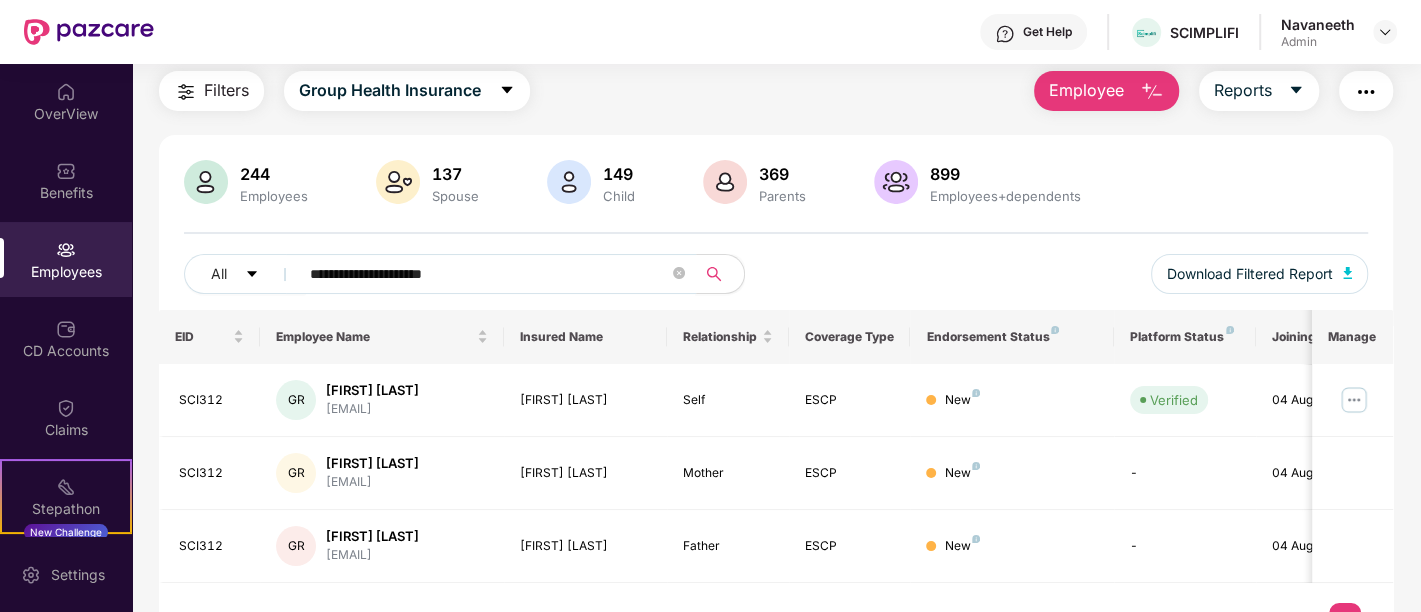 click on "**********" at bounding box center (489, 274) 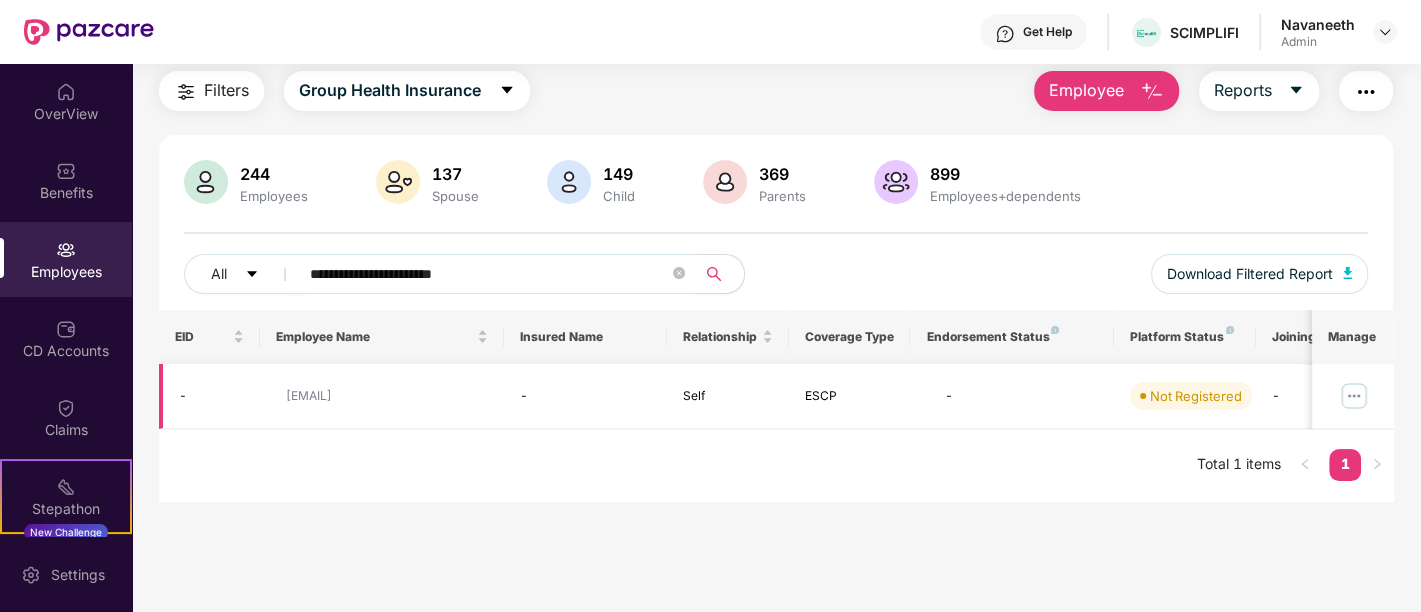 click at bounding box center (1354, 396) 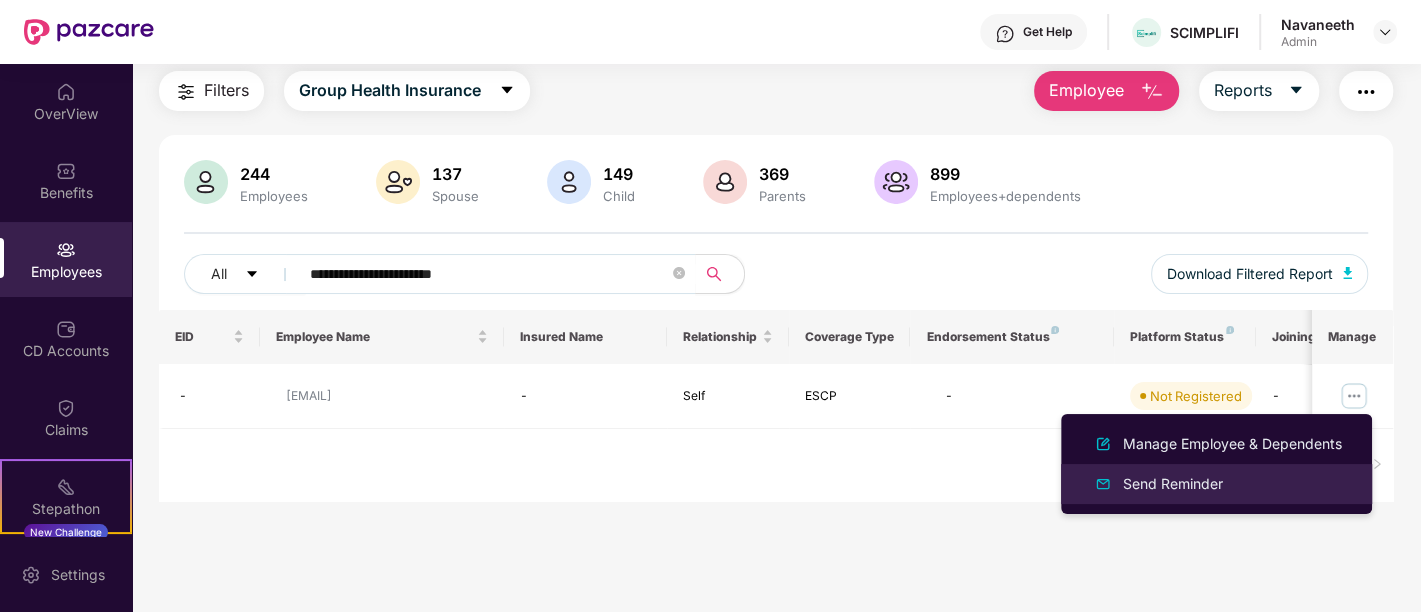 click on "Send Reminder" at bounding box center (1173, 484) 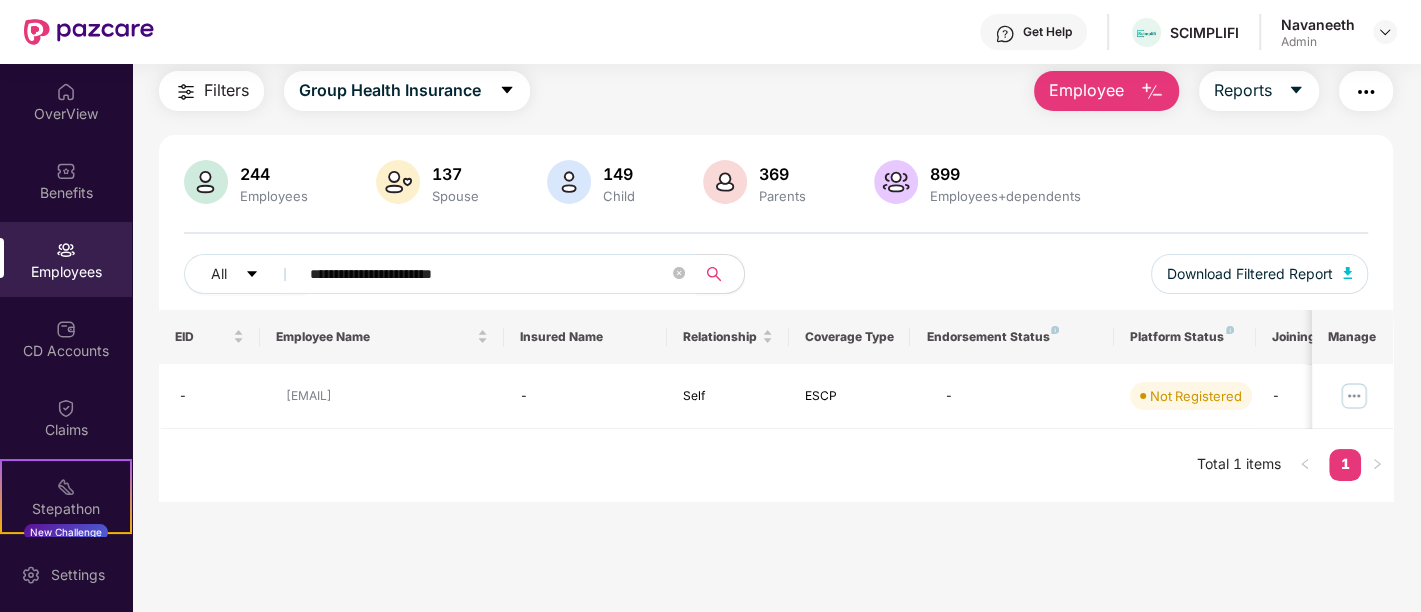 click on "**********" at bounding box center (489, 274) 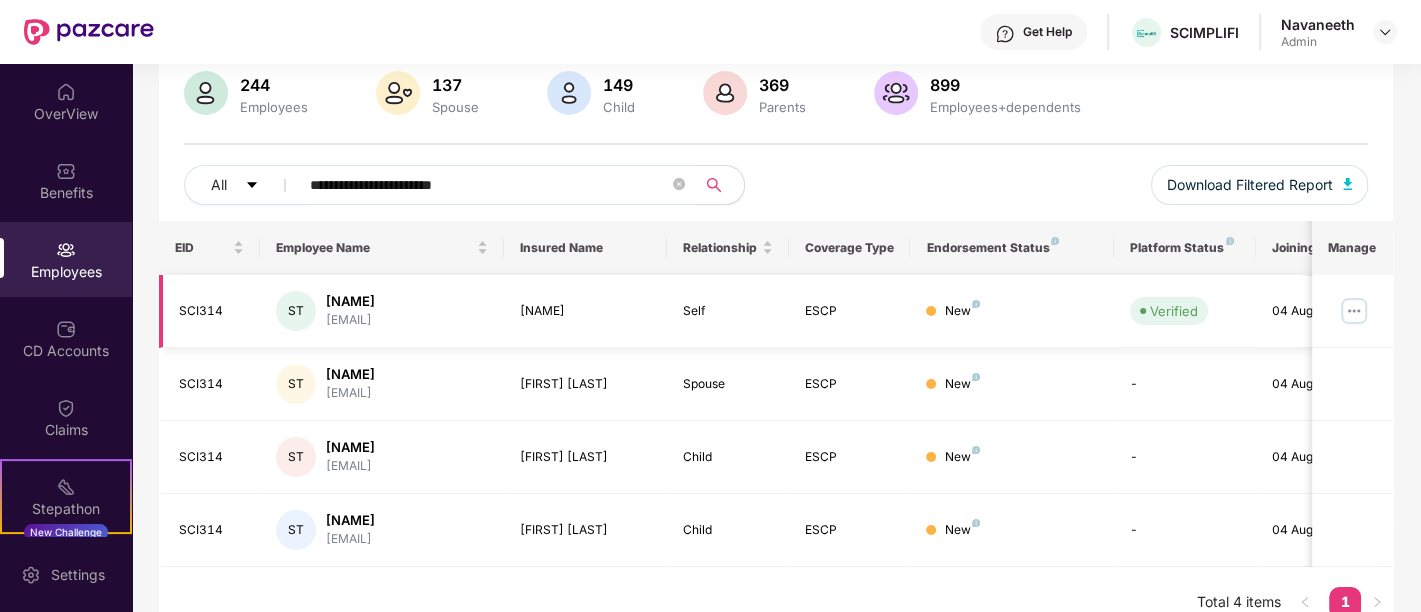scroll, scrollTop: 158, scrollLeft: 0, axis: vertical 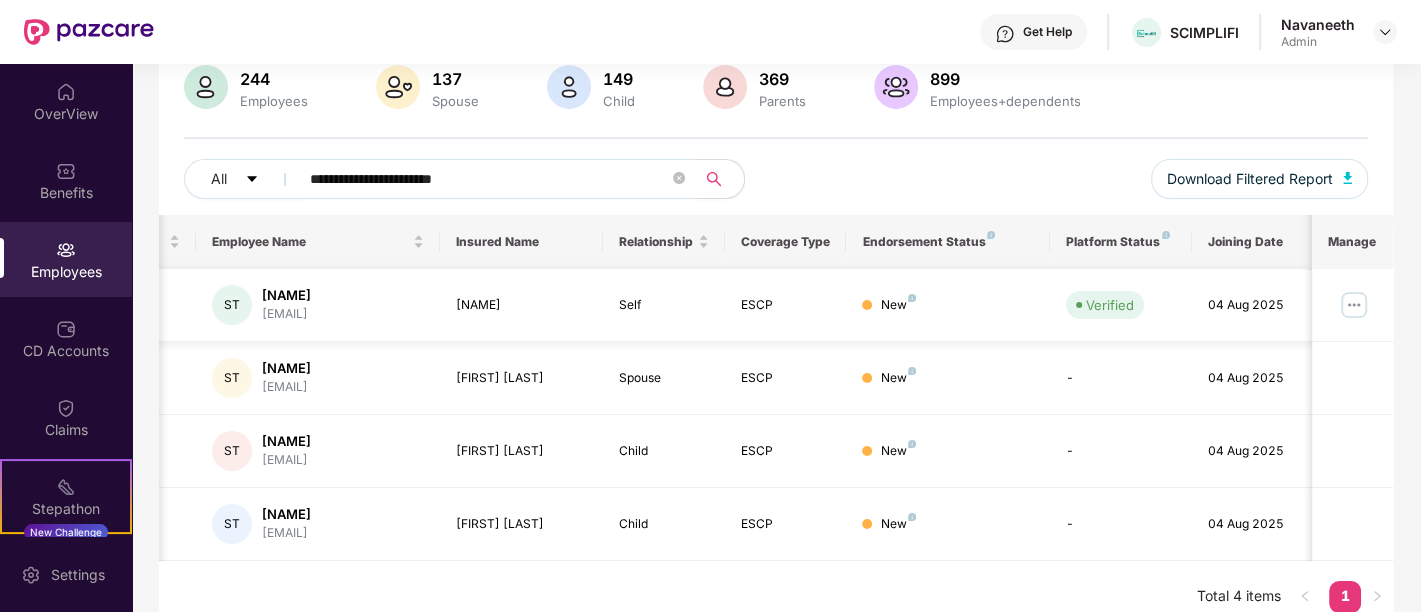 type on "**********" 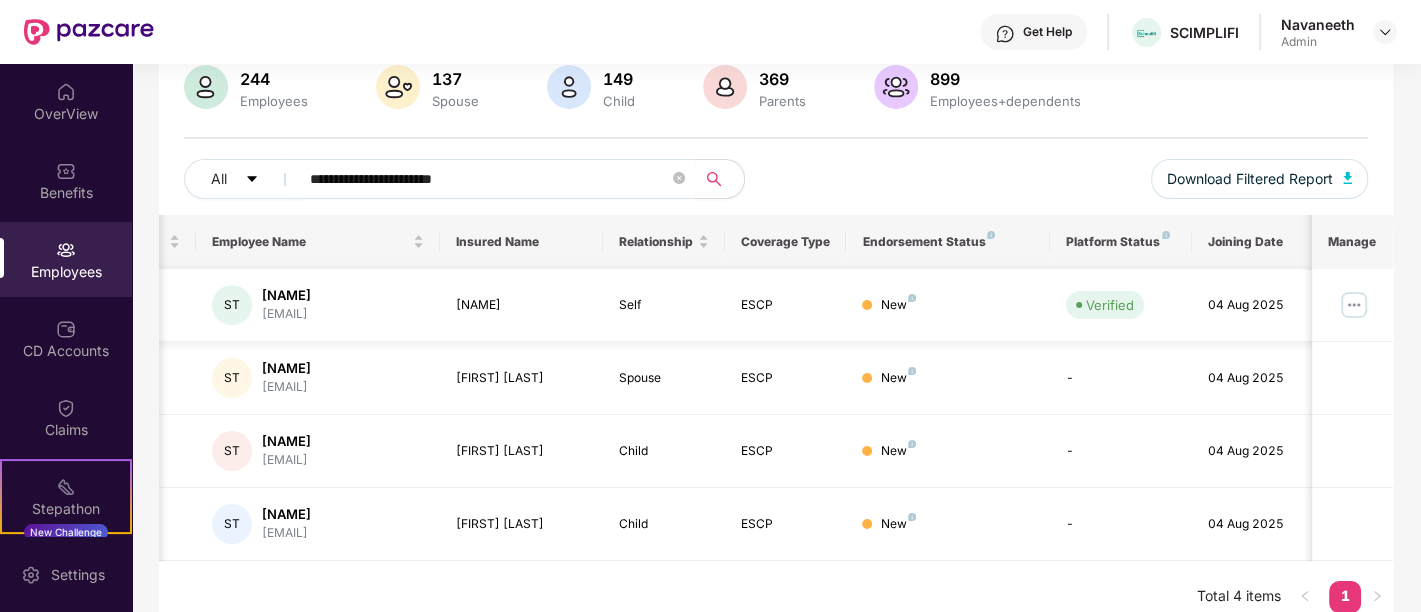 click at bounding box center (1352, 305) 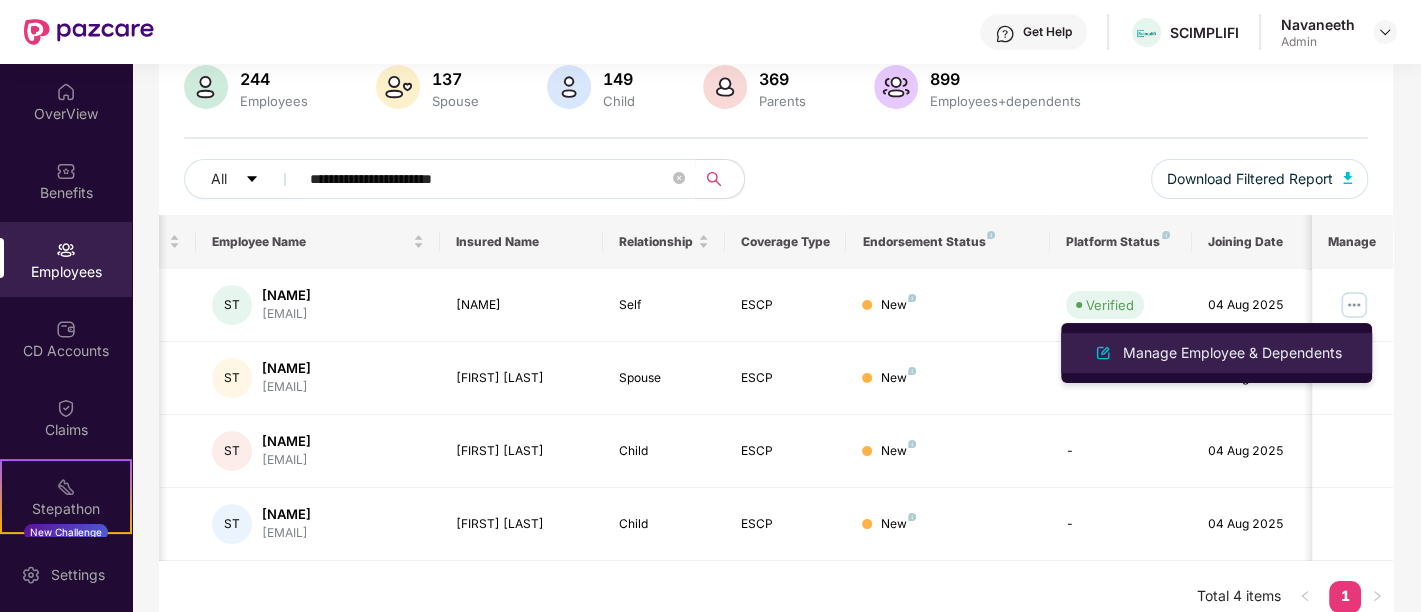 click on "Manage Employee & Dependents" at bounding box center (1232, 353) 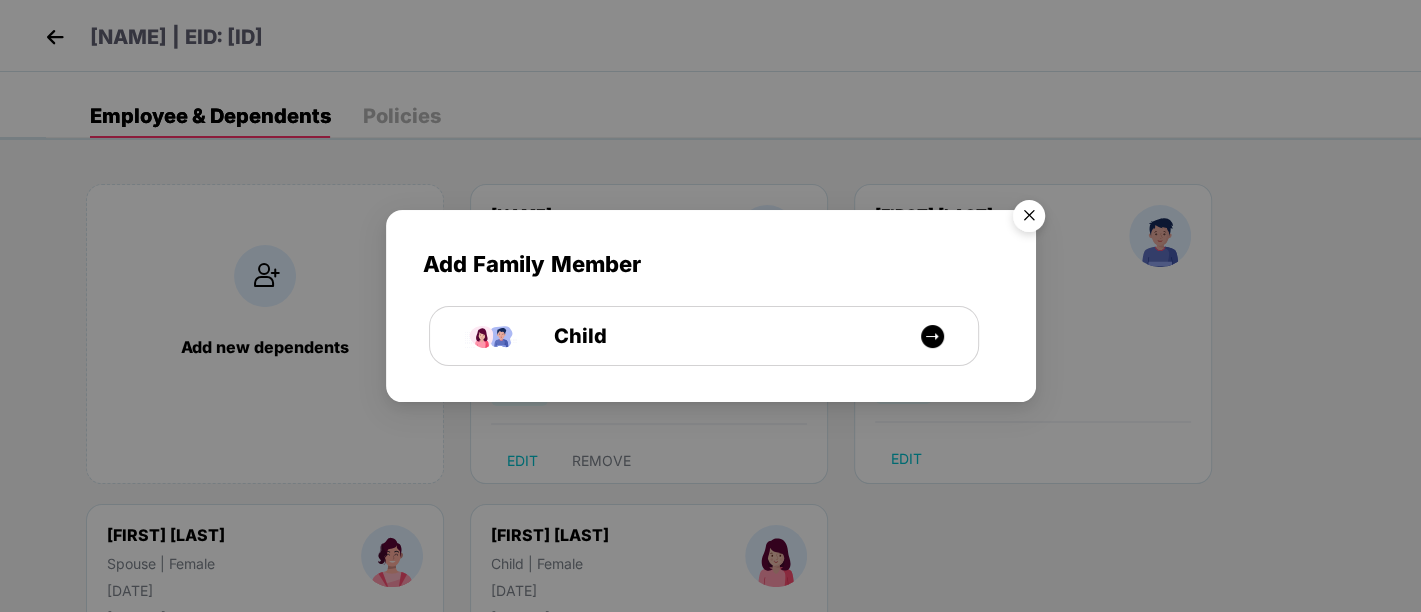 click at bounding box center [1029, 219] 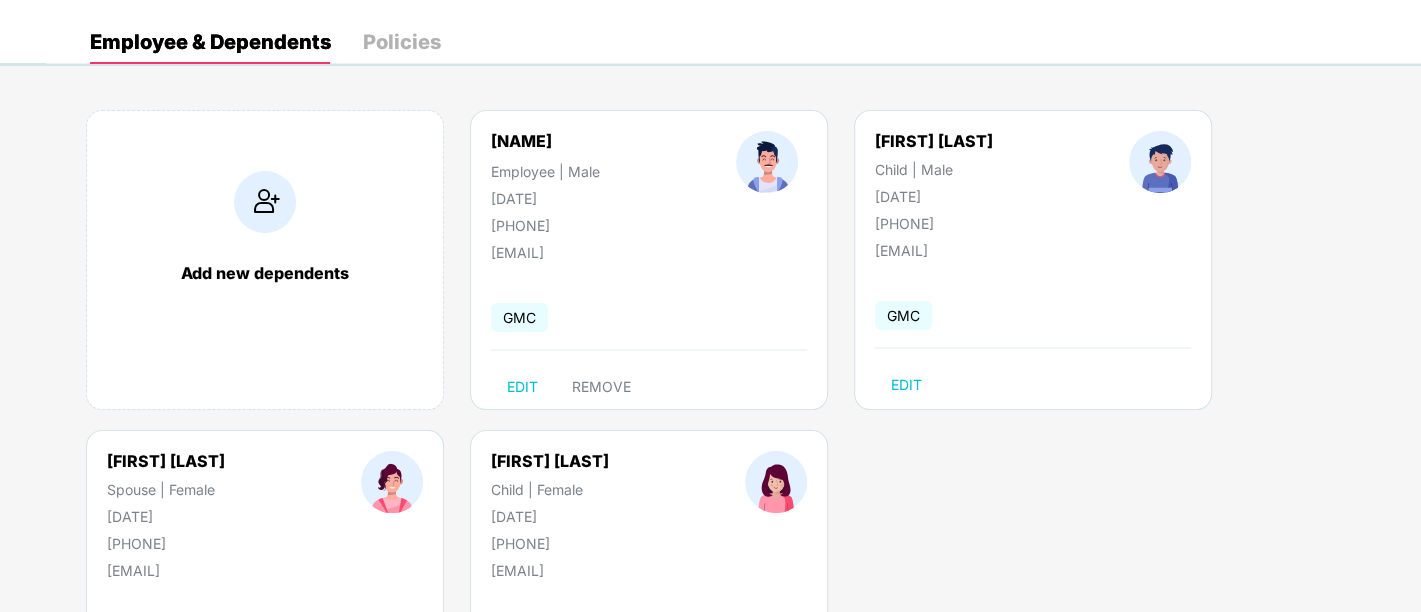 scroll, scrollTop: 0, scrollLeft: 0, axis: both 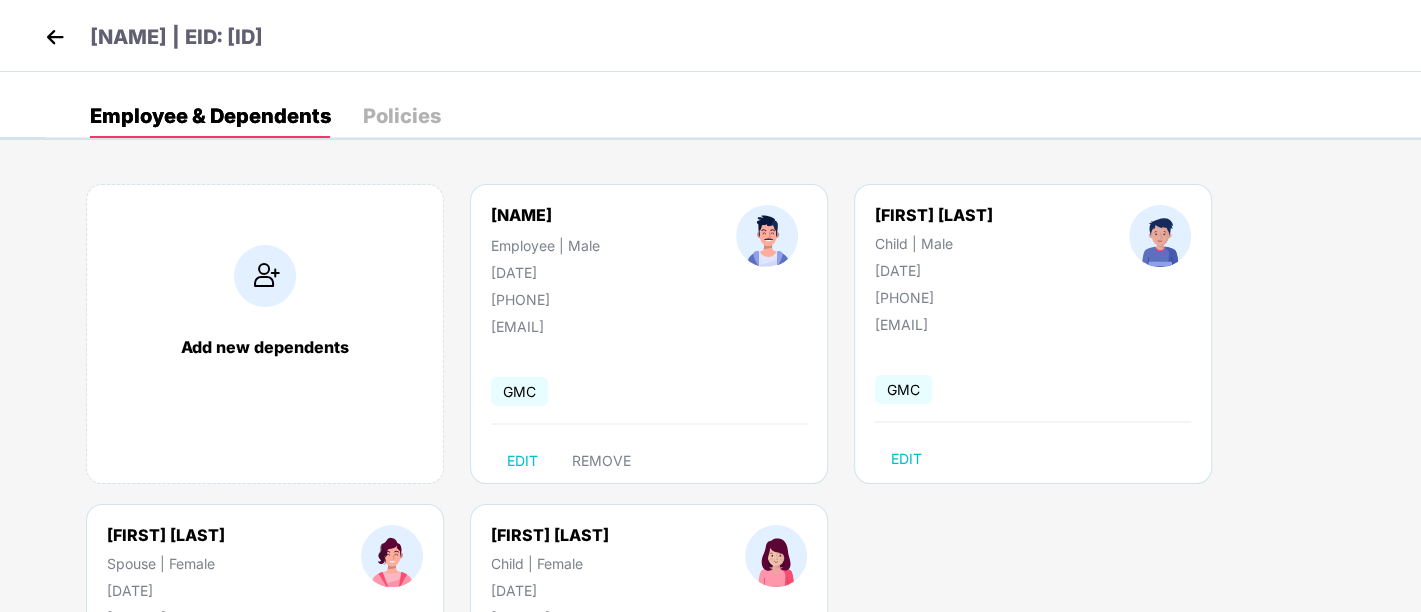 click at bounding box center (55, 37) 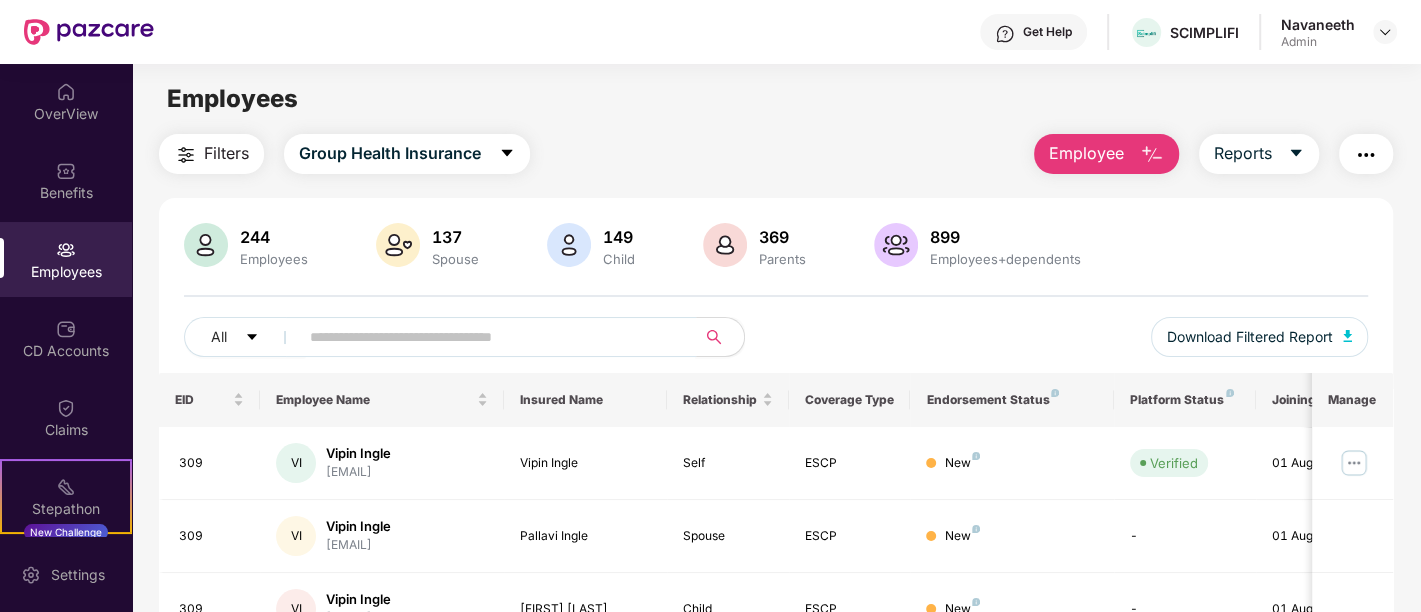 click at bounding box center (489, 337) 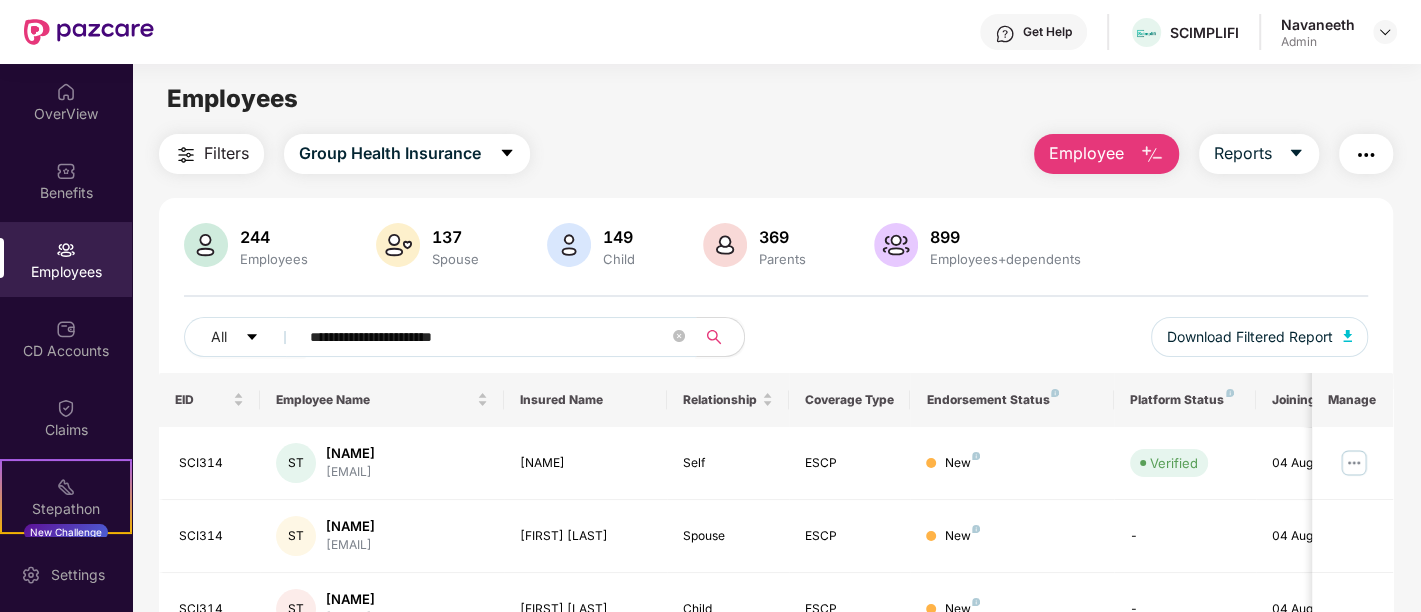 click on "**********" at bounding box center (489, 337) 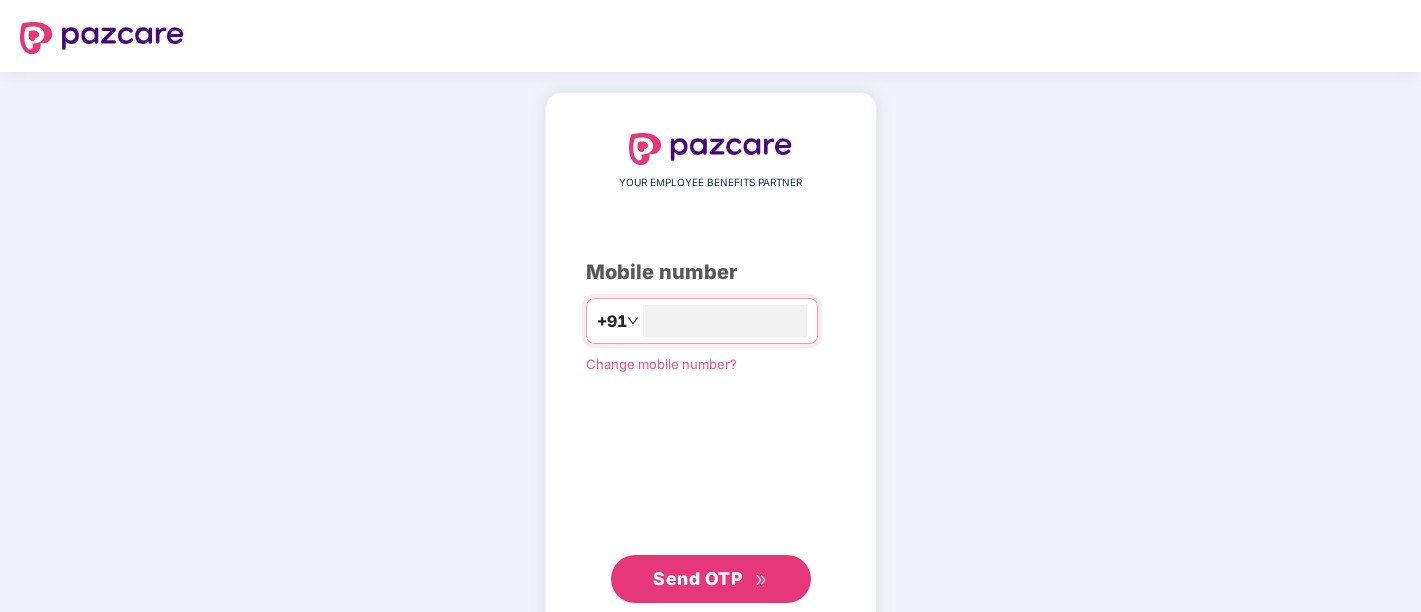 scroll, scrollTop: 0, scrollLeft: 0, axis: both 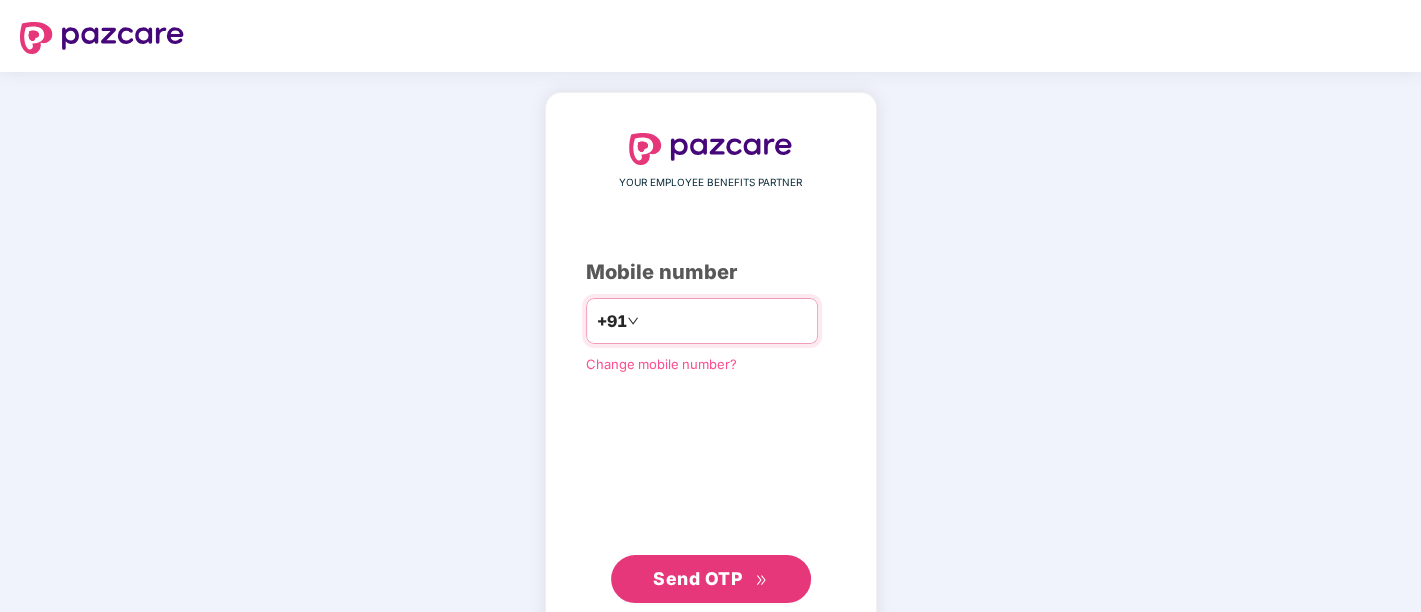 click at bounding box center [725, 321] 